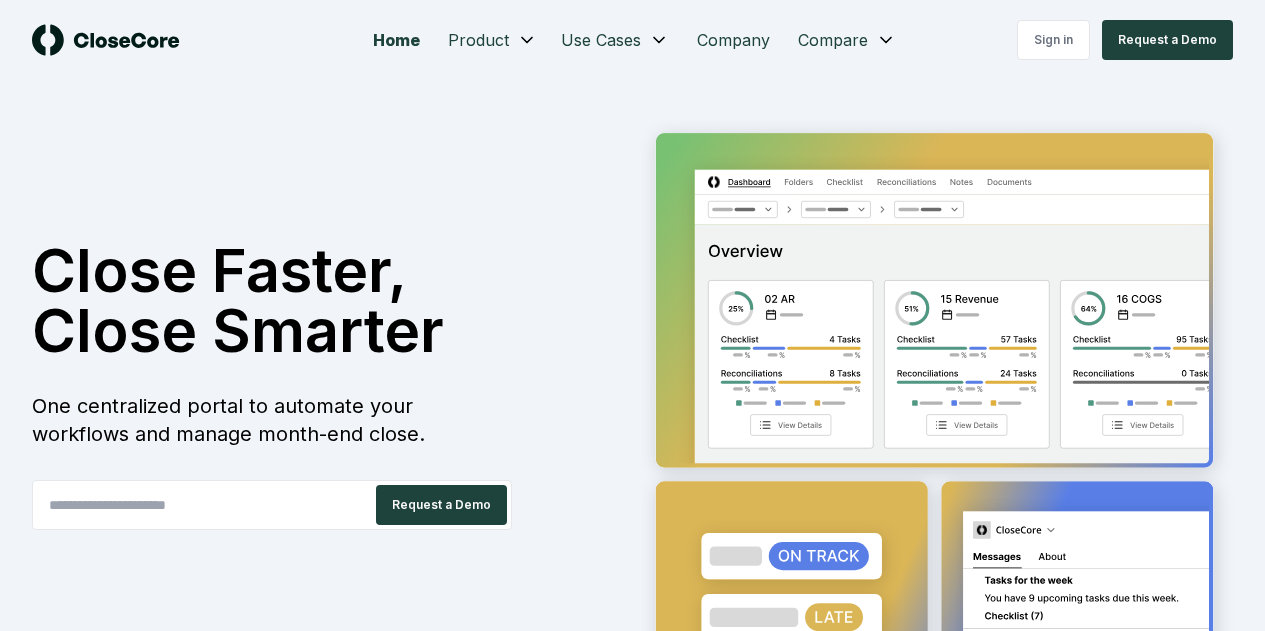 scroll, scrollTop: 0, scrollLeft: 0, axis: both 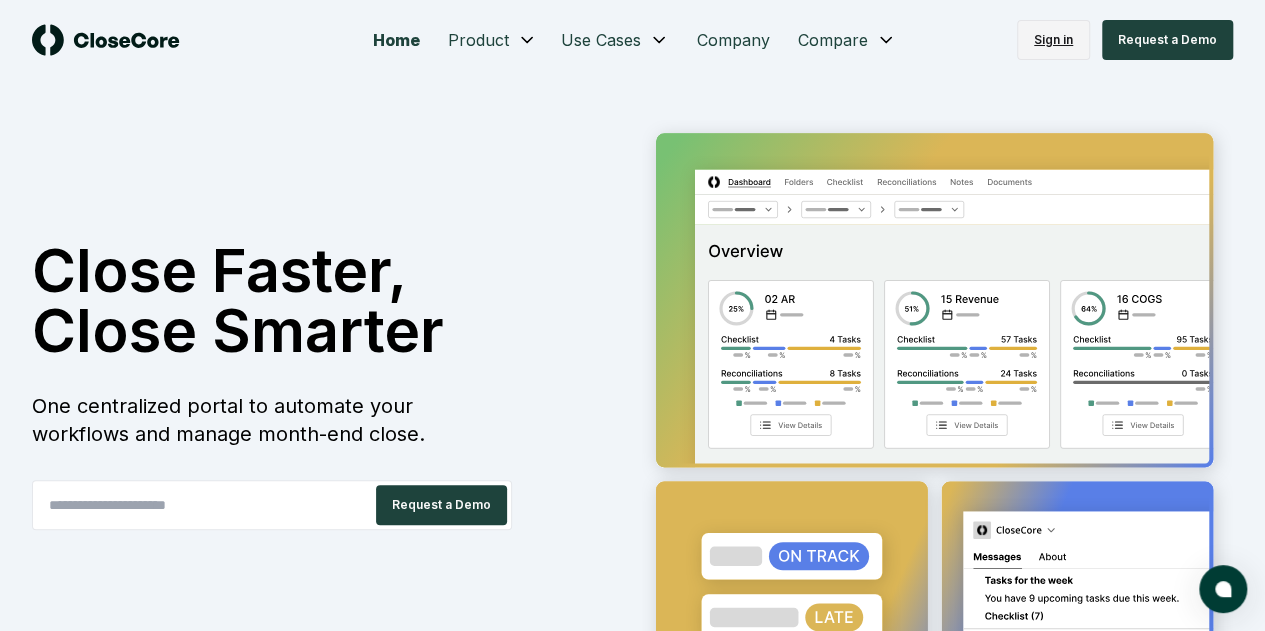 click on "Sign in" at bounding box center (1053, 40) 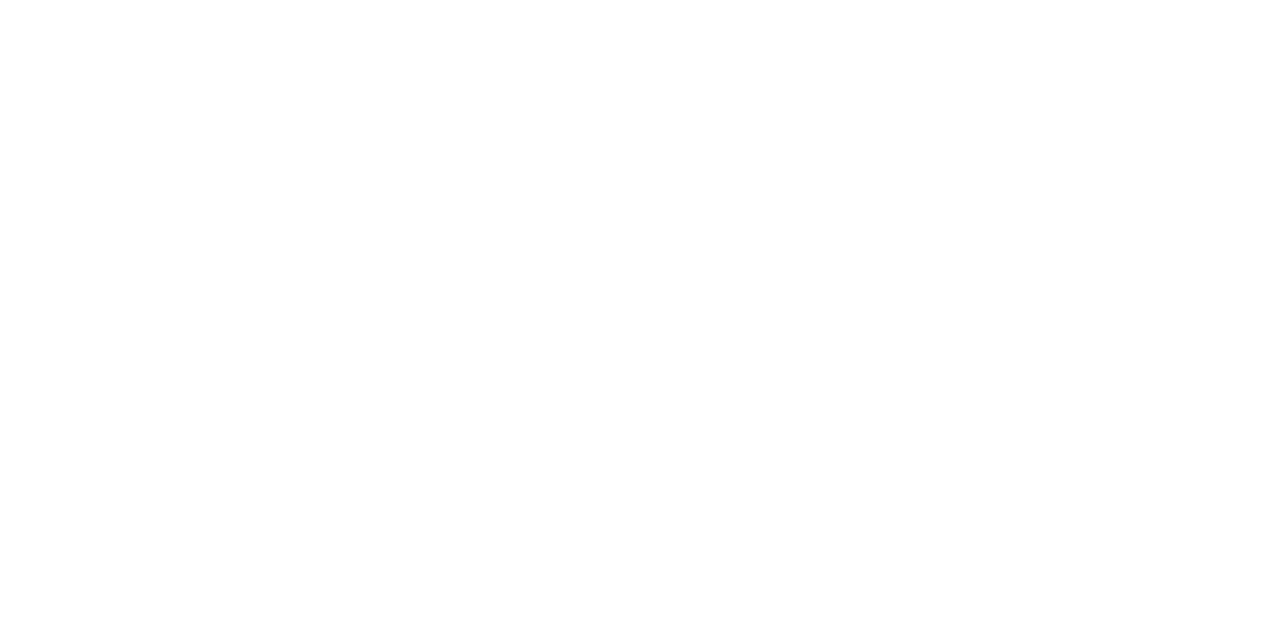 scroll, scrollTop: 0, scrollLeft: 0, axis: both 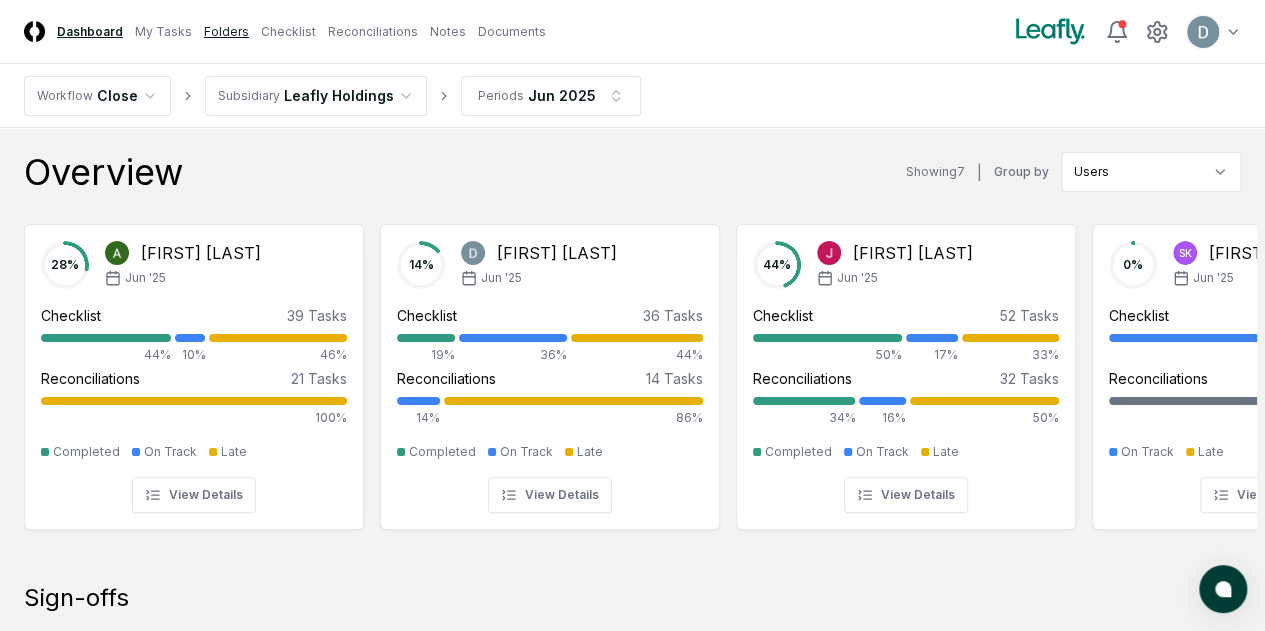 click on "Folders" at bounding box center [226, 32] 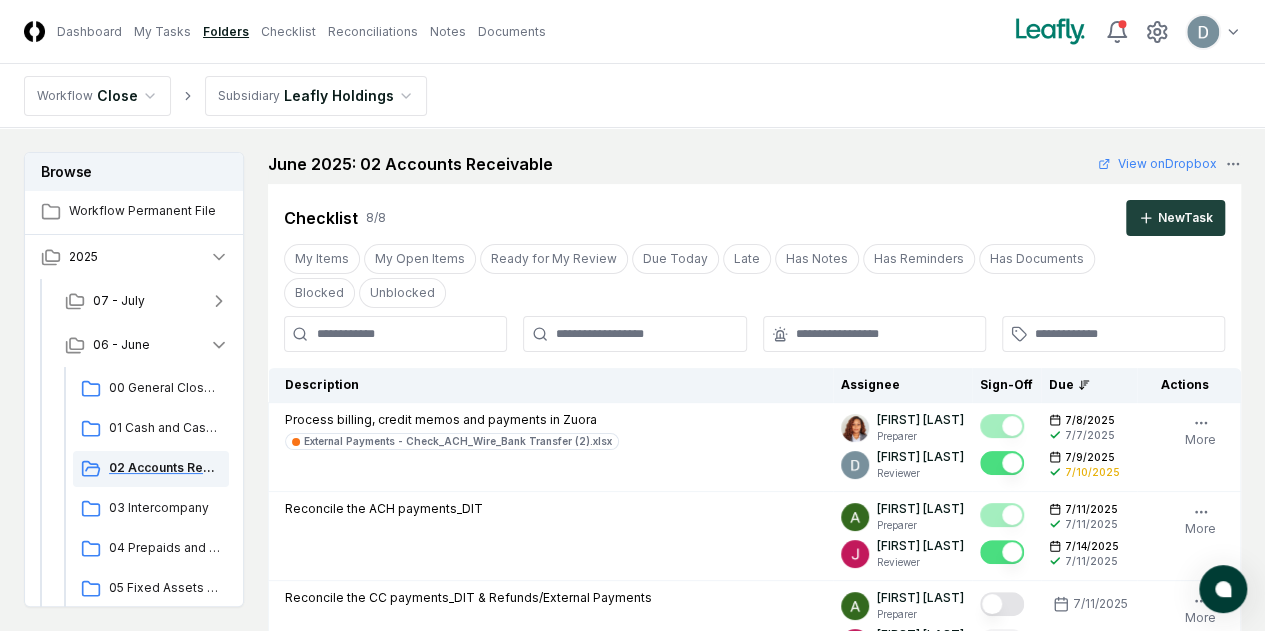 click 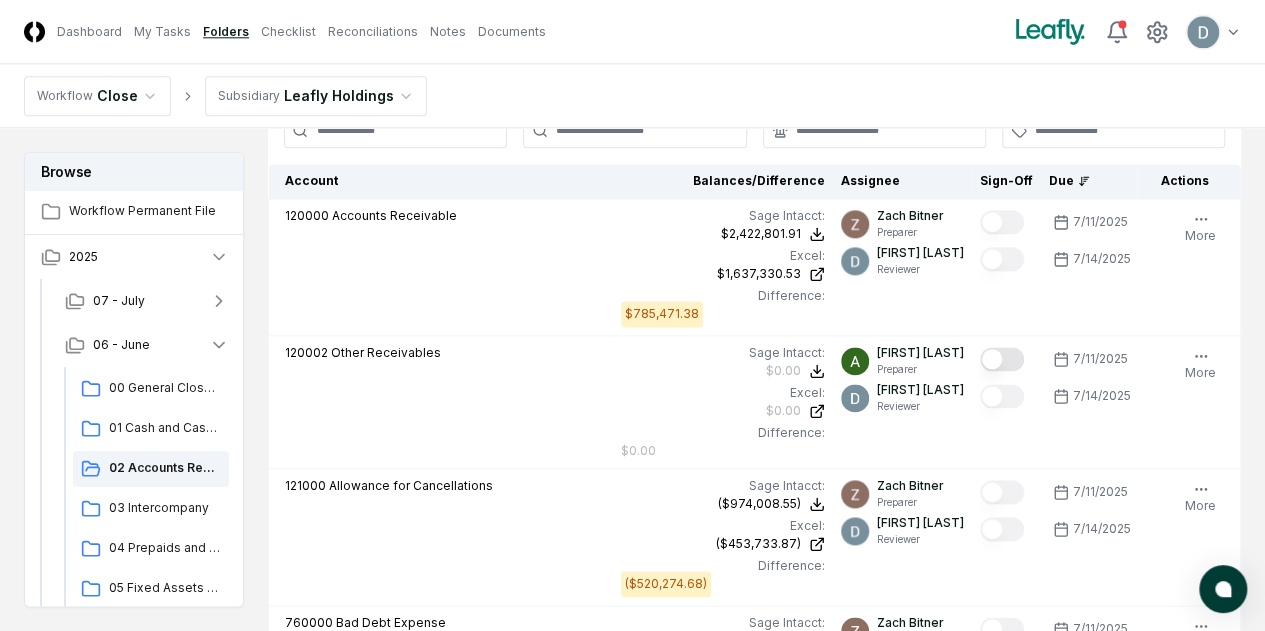 scroll, scrollTop: 1145, scrollLeft: 0, axis: vertical 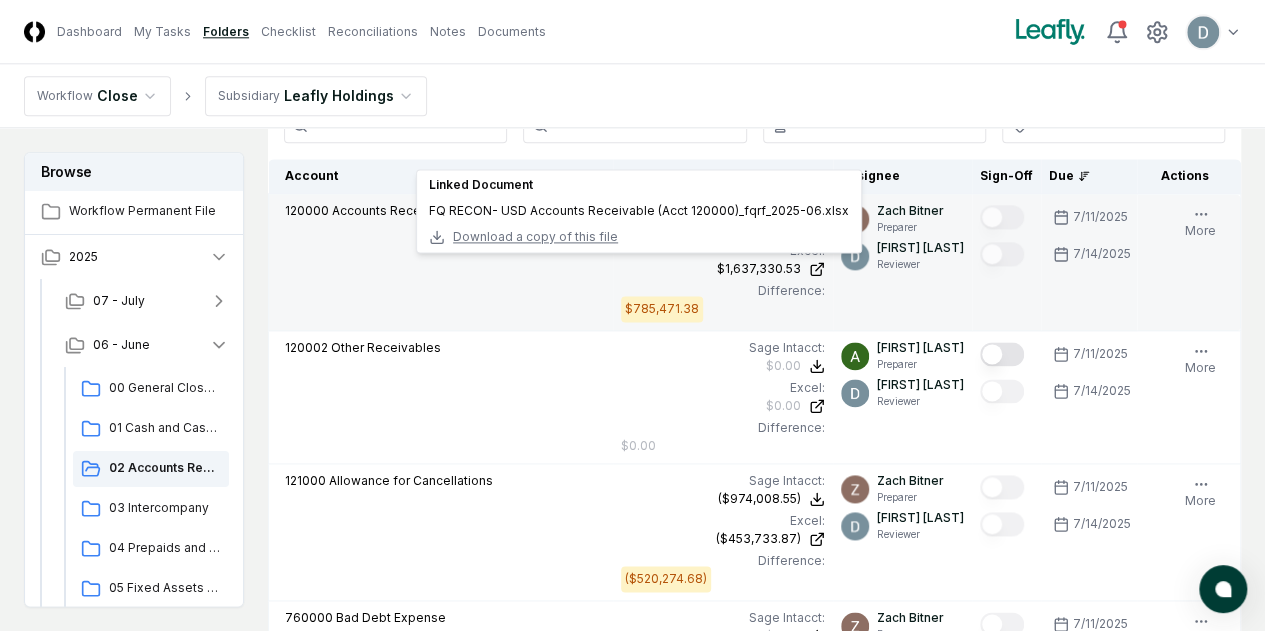 click on "Download a copy of this file" at bounding box center (535, 237) 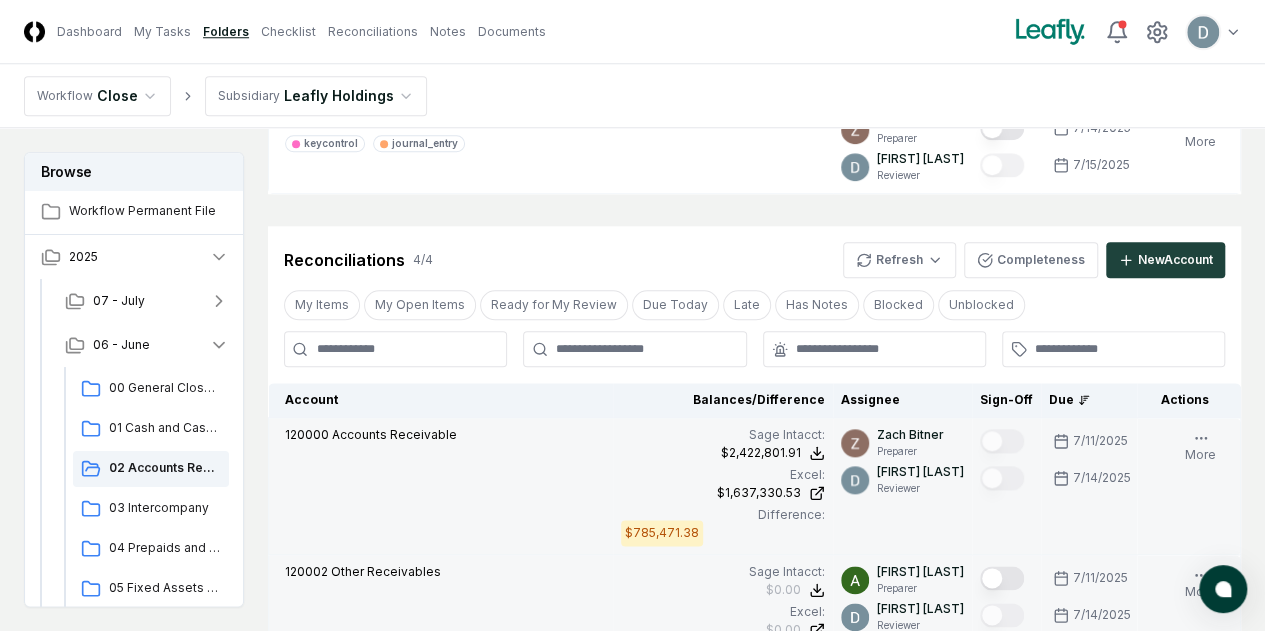 scroll, scrollTop: 922, scrollLeft: 0, axis: vertical 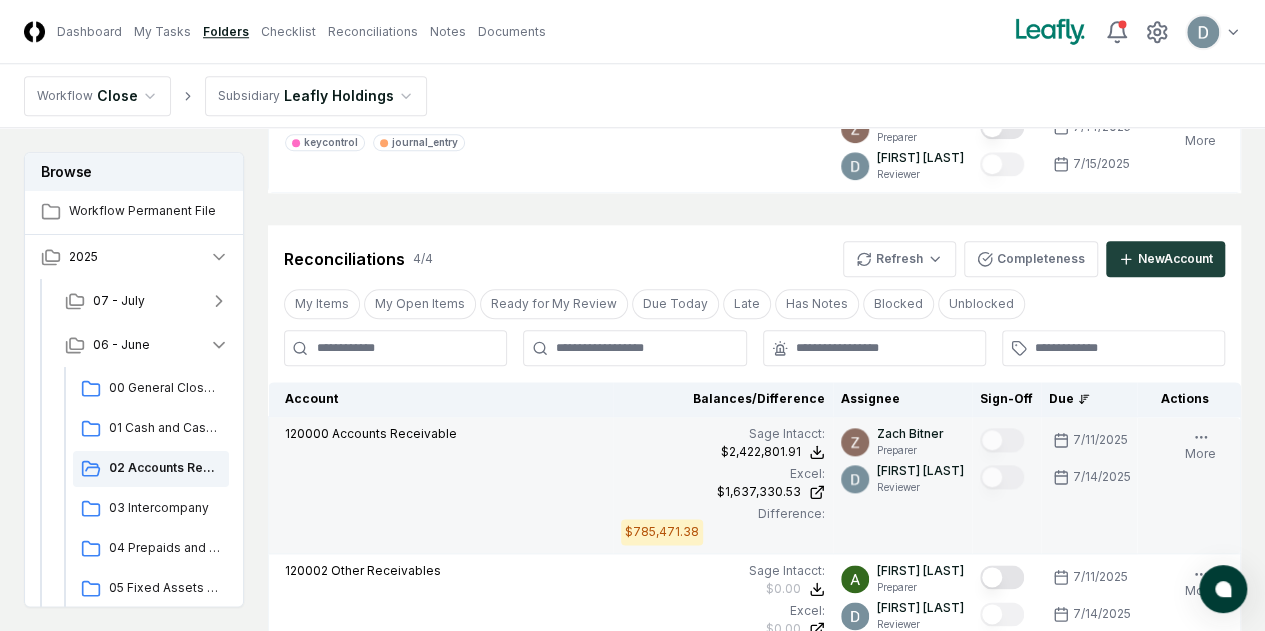 click on "CloseCore Dashboard My Tasks Folders Checklist Reconciliations Notes Documents" at bounding box center [285, 31] 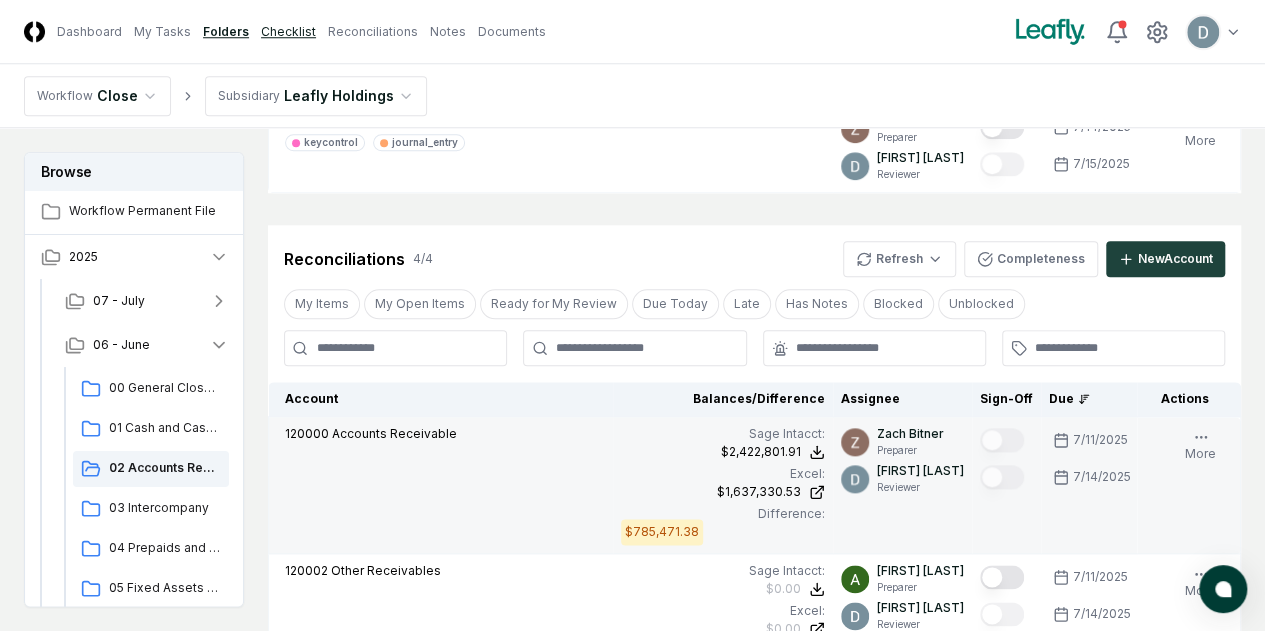 click on "Checklist" at bounding box center [288, 32] 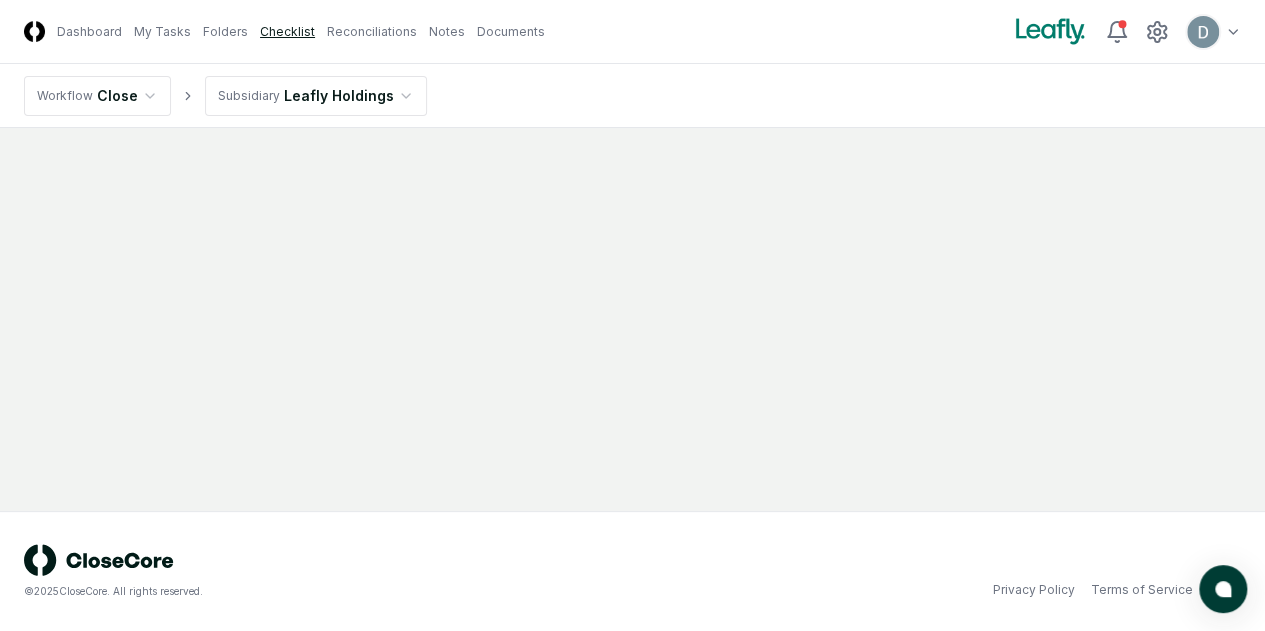 scroll, scrollTop: 0, scrollLeft: 0, axis: both 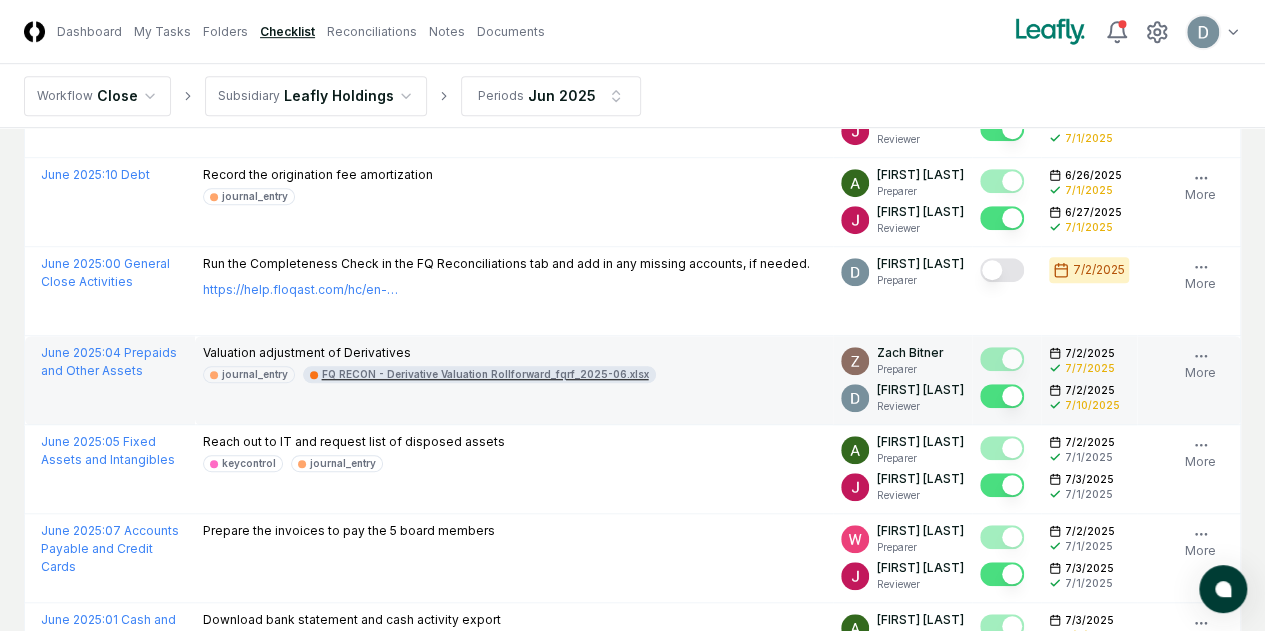 click on "FQ RECON - Derivative Valuation Rollforward_fqrf_2025-06.xlsx" at bounding box center [485, 374] 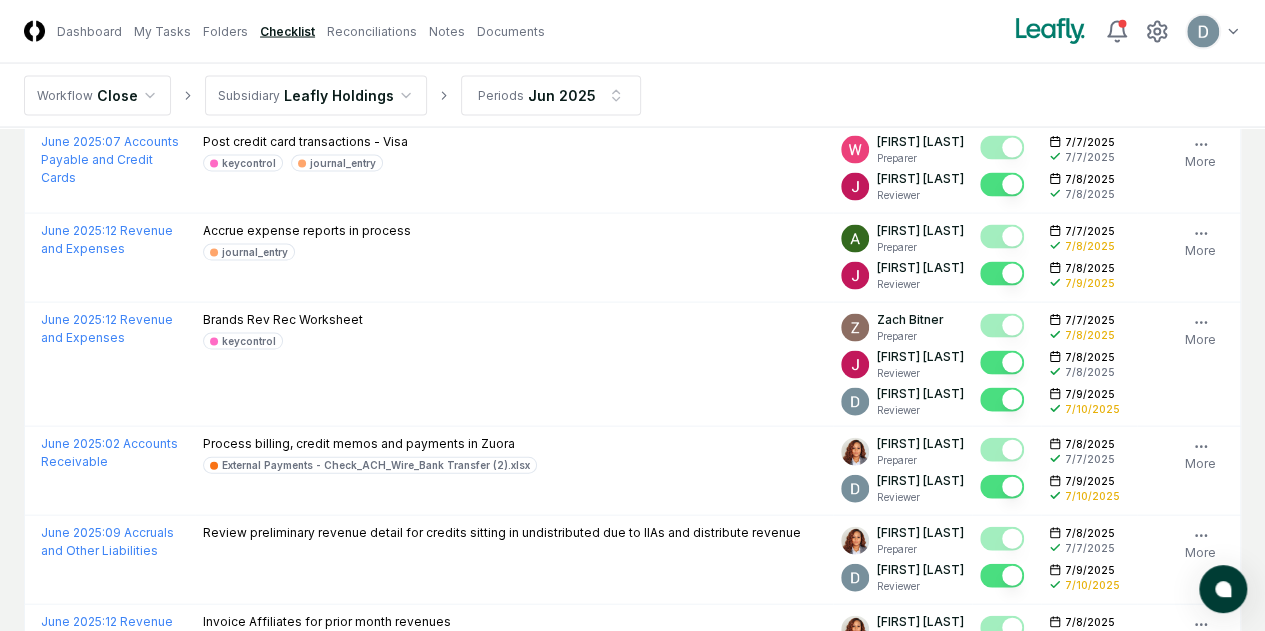 scroll, scrollTop: 1981, scrollLeft: 0, axis: vertical 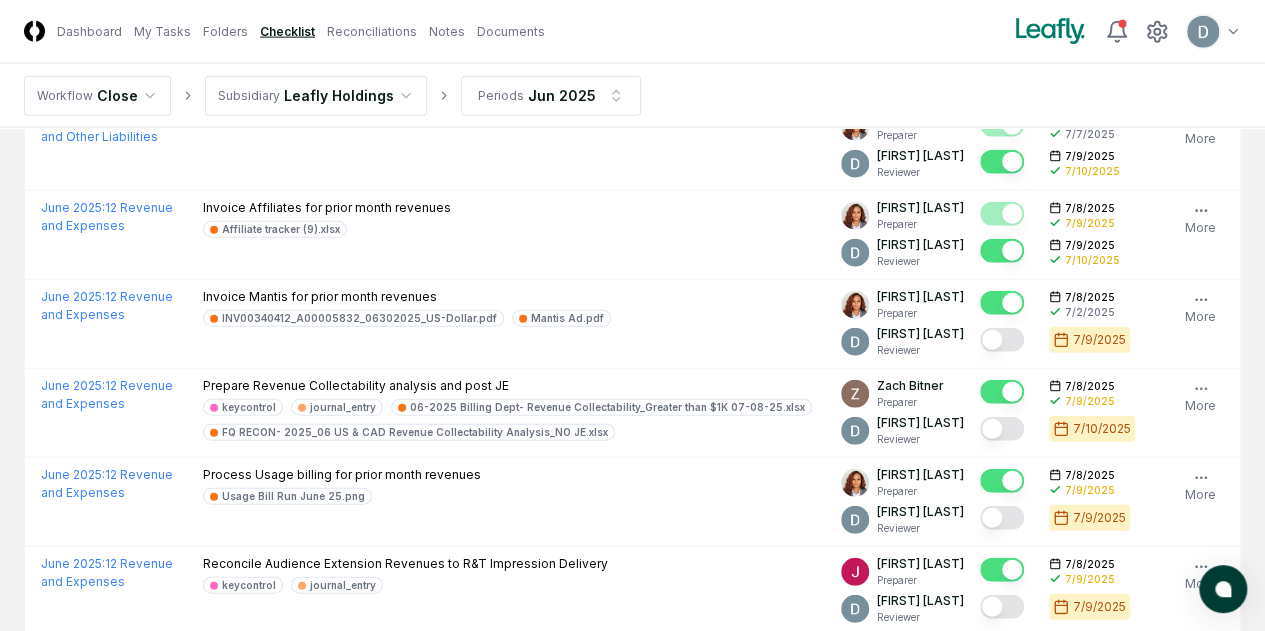click on "Invoice Affiliates for prior month revenues Affiliate tracker (9).xlsx" at bounding box center (514, 218) 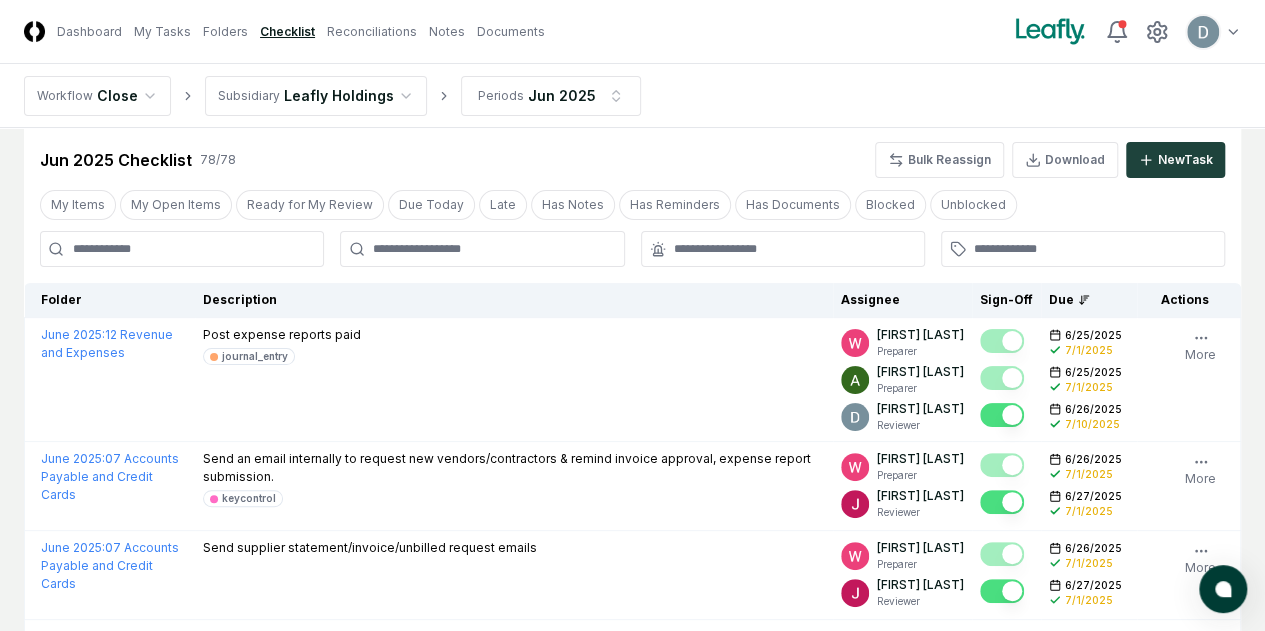 scroll, scrollTop: 25, scrollLeft: 0, axis: vertical 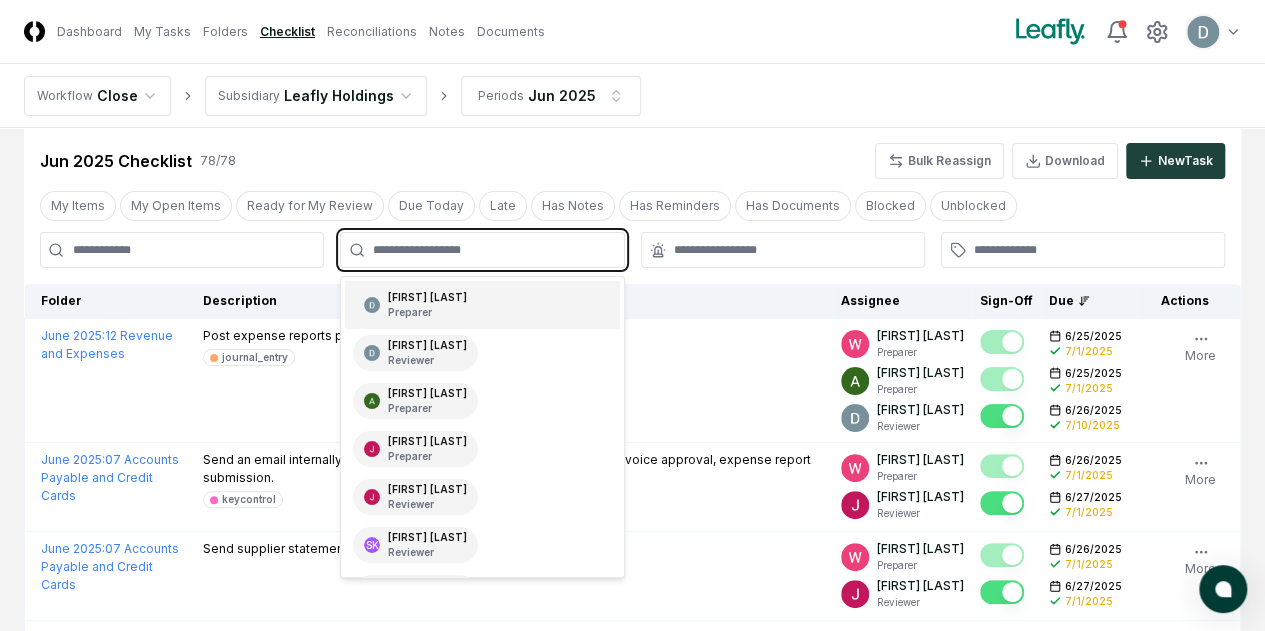 click at bounding box center (492, 250) 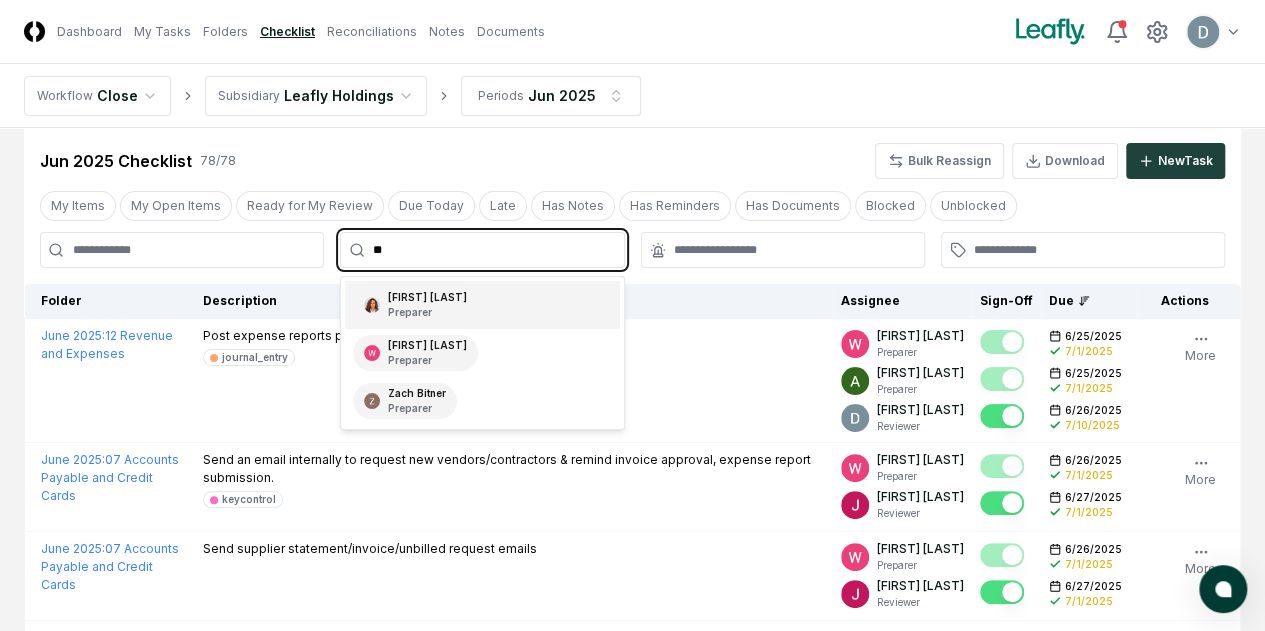 type on "*" 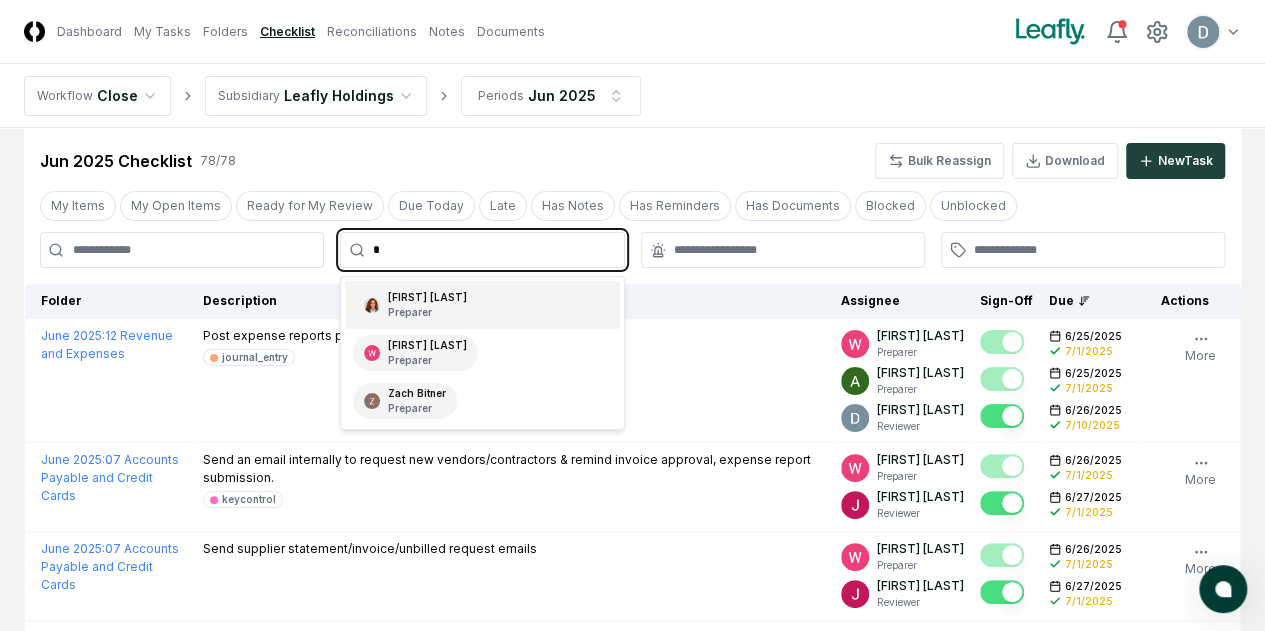 type 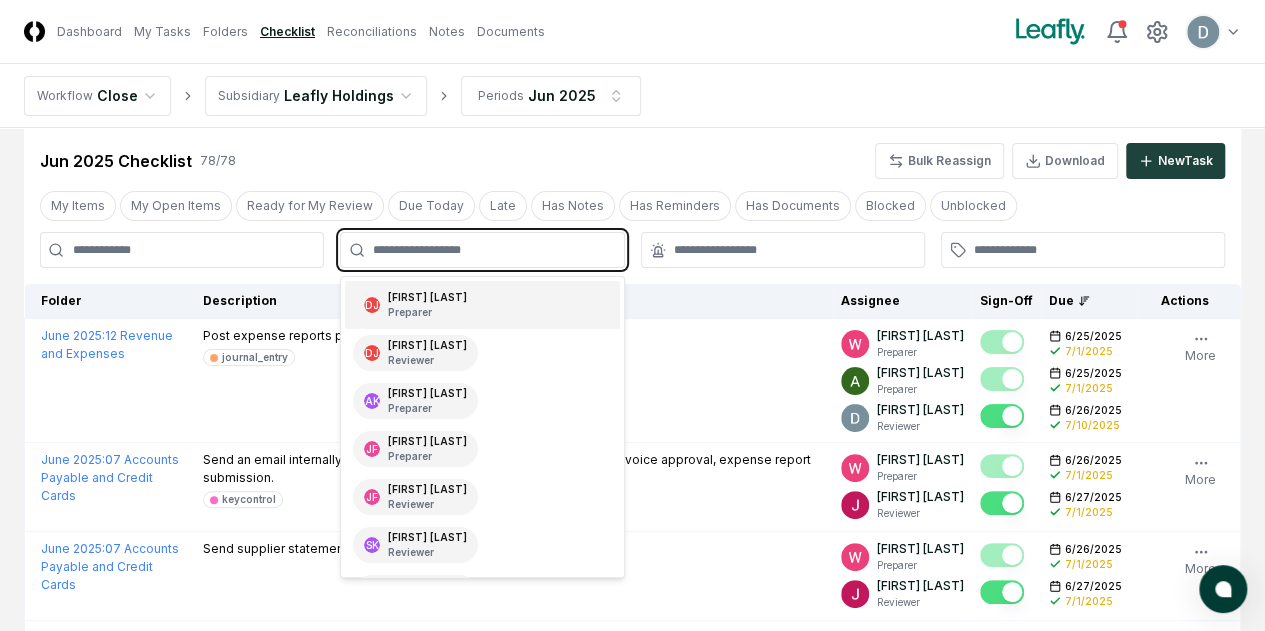 scroll, scrollTop: 35, scrollLeft: 0, axis: vertical 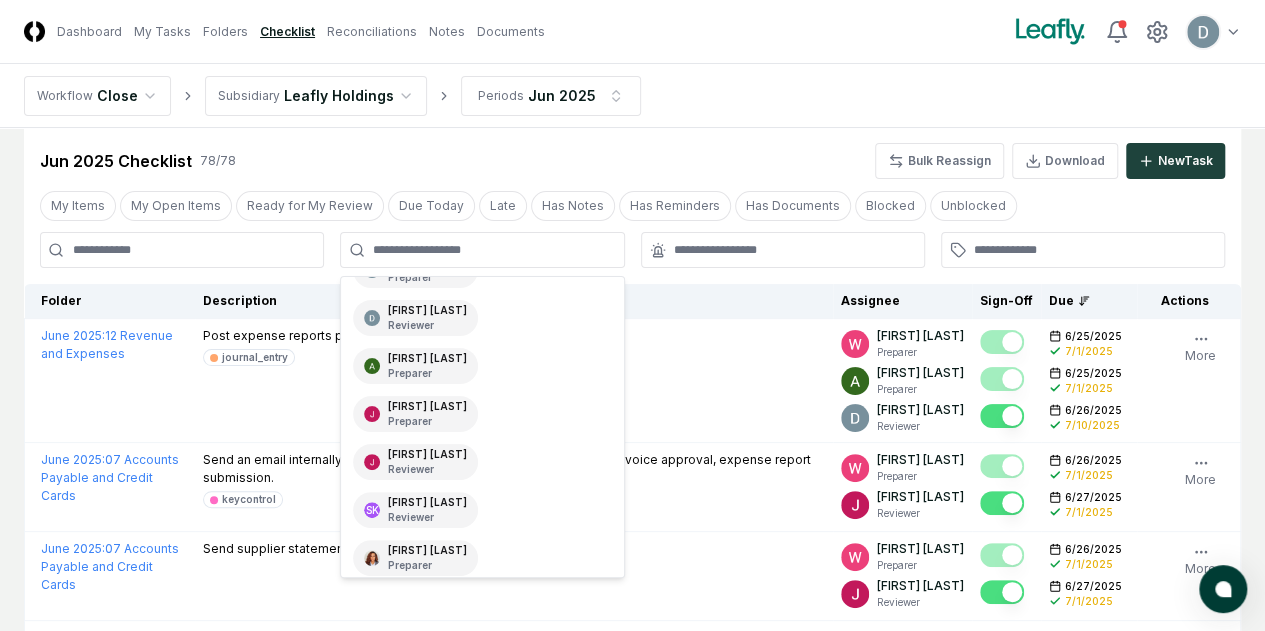 click on "[MONTH] 2025 Checklist 78 / 78 Bulk Reassign Download New  Task" at bounding box center [632, 161] 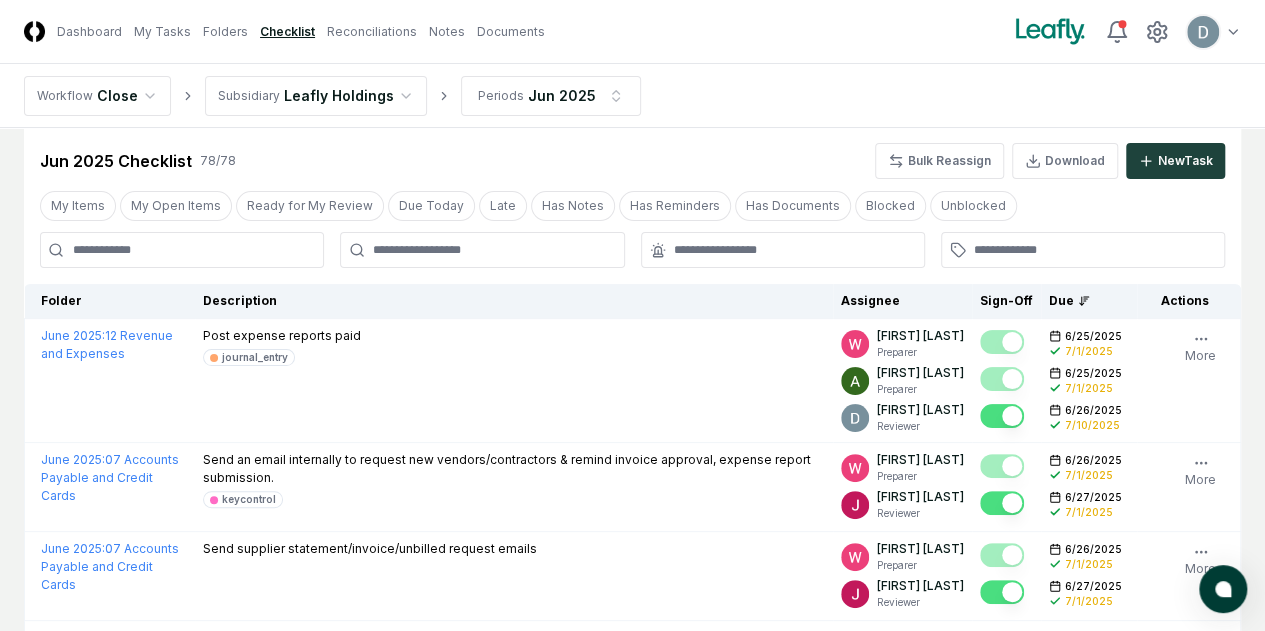 click on "CloseCore Dashboard My Tasks Folders Checklist Reconciliations Notes Documents Toggle navigation menu   Toggle user menu Workflow Close Subsidiary Leafly Holdings Periods [MONTH] 2025 Cancel Reassign [MONTH] 2025 Checklist 78 / 78 Bulk Reassign Download New  Task My Items My Open Items Ready for My Review Due Today Late Has Notes Has Reminders Has Documents Blocked Unblocked Clear Filter Folder Description Assignee Sign-Off   Due Actions [MONTH] 2025 : 12 Revenue and Expenses Post expense reports paid journal_entry [FIRST] [LAST] Preparer [FIRST] [LAST] Preparer [FIRST] [LAST] Reviewer [MONTH]/[DAY]/2025 [MONTH]/[DAY]/2025 [MONTH]/[DAY]/2025 Follow Notes Upload Reminder Duplicate Edit Task More [MONTH] 2025 : 07 Accounts Payable and Credit Cards Send an email internally to request new vendors/contractors & remind invoice approval, expense report submission. keycontrol [FIRST] [LAST] Preparer [FIRST] [LAST] Reviewer [MONTH]/[DAY]/2025 [MONTH]/[DAY]/2025 [MONTH]/[DAY]/2025 [MONTH]/[DAY]/2025 Order Follow Notes Upload Reminder Duplicate Edit Task More [MONTH] 2025" at bounding box center [632, 2525] 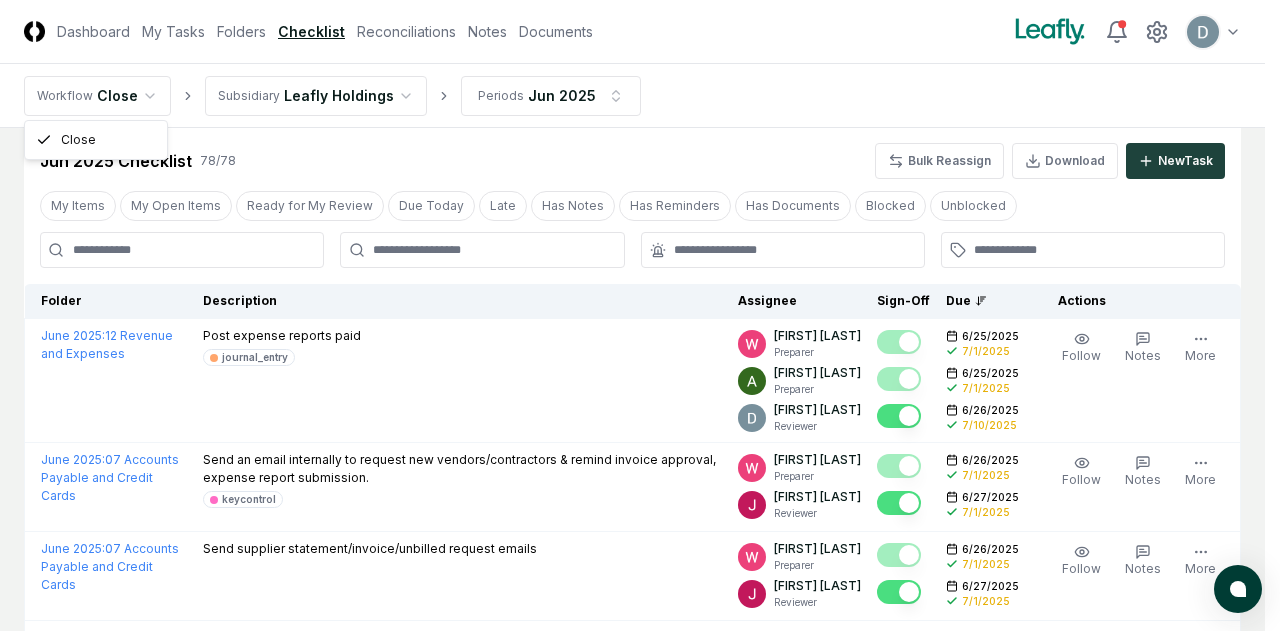 click on "CloseCore Dashboard My Tasks Folders Checklist Reconciliations Notes Documents Toggle navigation menu   Toggle user menu Workflow Close Subsidiary Leafly Holdings Periods [MONTH] 2025 Cancel Reassign [MONTH] 2025 Checklist 78 / 78 Bulk Reassign Download New  Task My Items My Open Items Ready for My Review Due Today Late Has Notes Has Reminders Has Documents Blocked Unblocked Clear Filter Folder Description Assignee Sign-Off   Due Actions [MONTH] 2025 : 12 Revenue and Expenses Post expense reports paid journal_entry [FIRST] [LAST] Preparer [FIRST] [LAST] Preparer [FIRST] [LAST] Reviewer [MONTH]/[DAY]/2025 [MONTH]/[DAY]/2025 [MONTH]/[DAY]/2025 Follow Notes Upload Reminder Duplicate Edit Task More [MONTH] 2025 : 07 Accounts Payable and Credit Cards Send an email internally to request new vendors/contractors & remind invoice approval, expense report submission. keycontrol [FIRST] [LAST] Preparer [FIRST] [LAST] Reviewer [MONTH]/[DAY]/2025 [MONTH]/[DAY]/2025 [MONTH]/[DAY]/2025 [MONTH]/[DAY]/2025 Order Follow Notes Upload Reminder Duplicate Edit Task More [MONTH] 2025" at bounding box center [640, 2546] 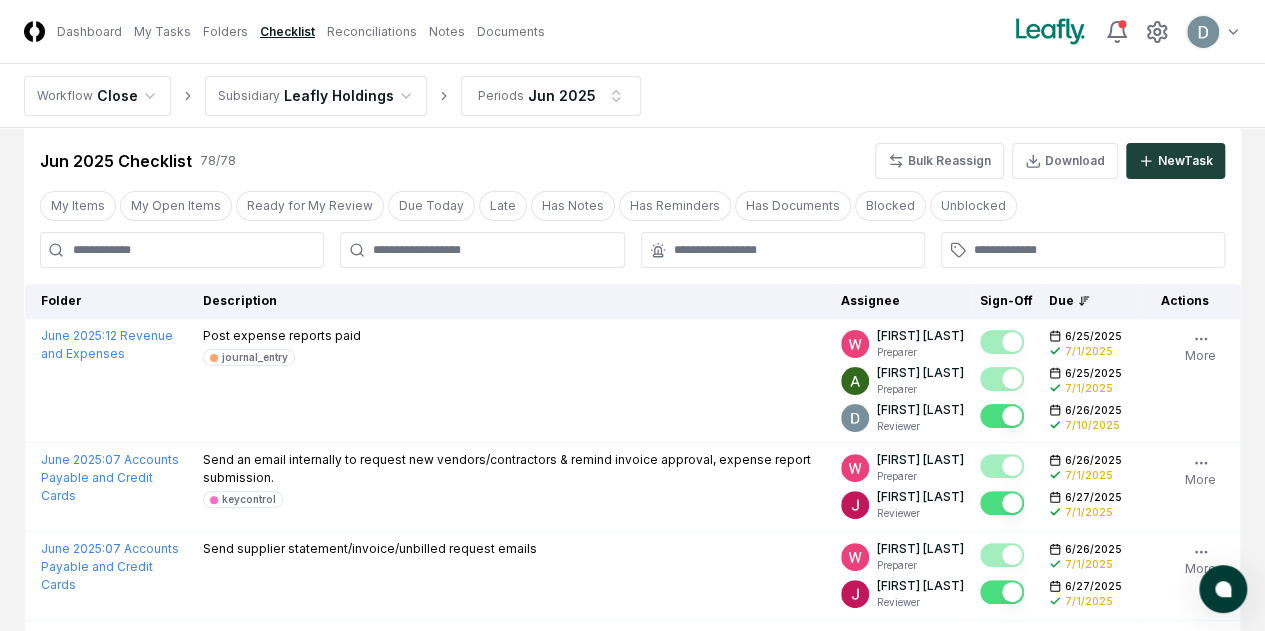 click on "Folders" at bounding box center (225, 32) 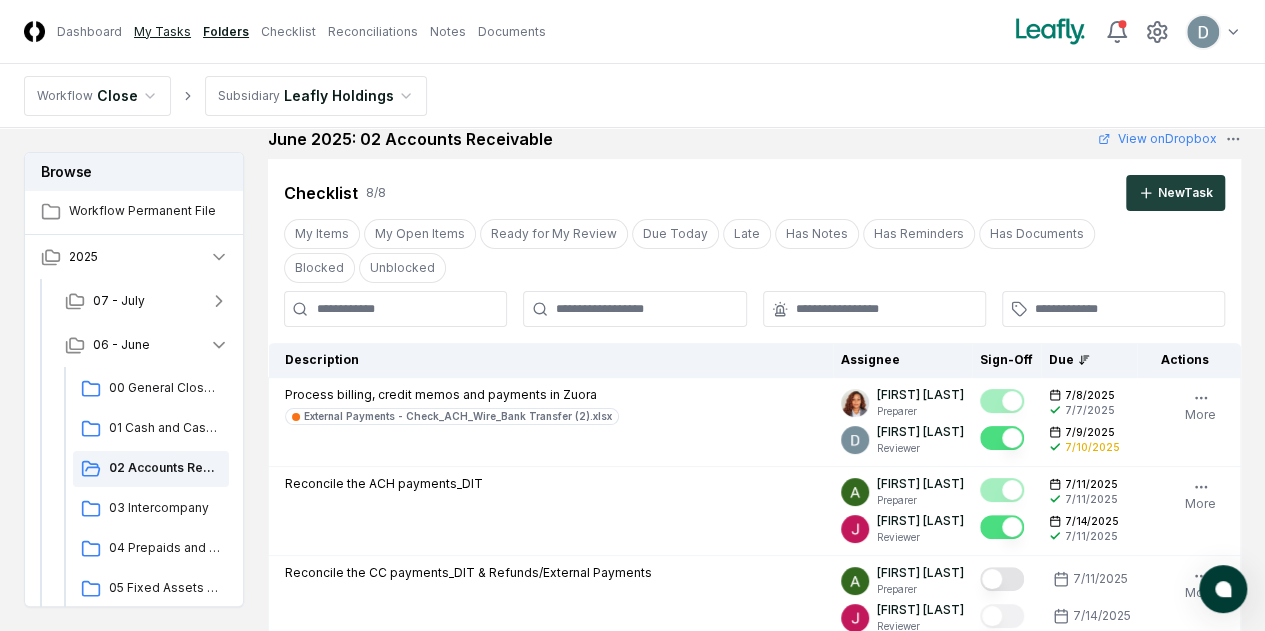 click on "My Tasks" at bounding box center [162, 32] 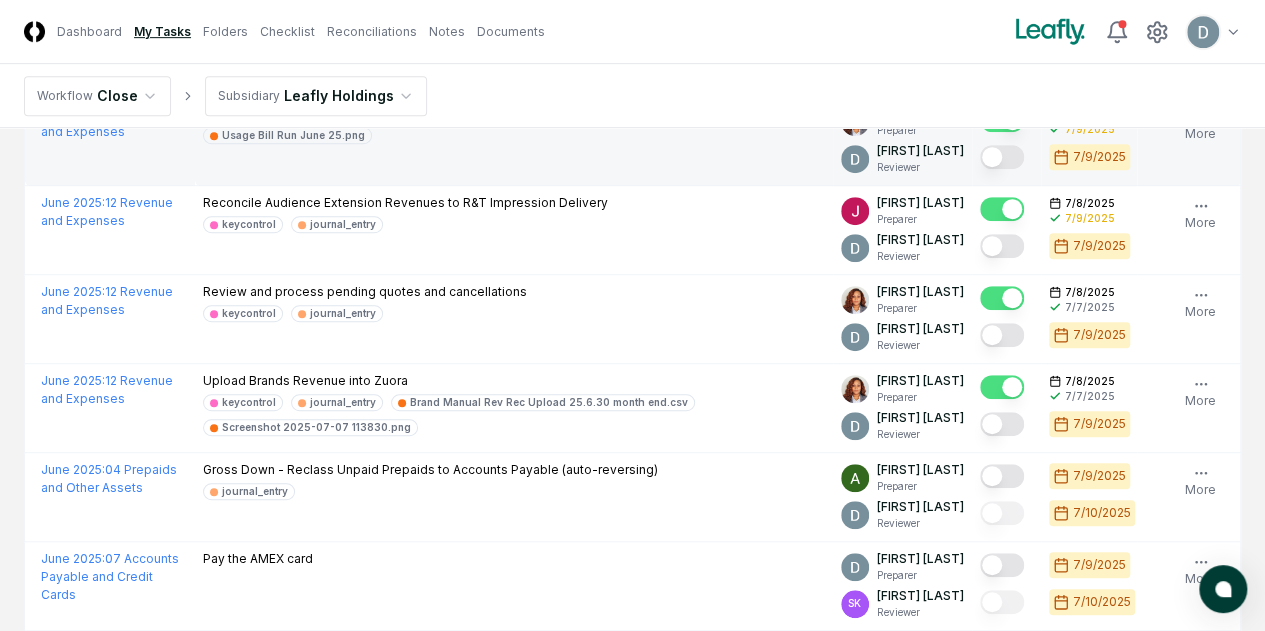 scroll, scrollTop: 461, scrollLeft: 0, axis: vertical 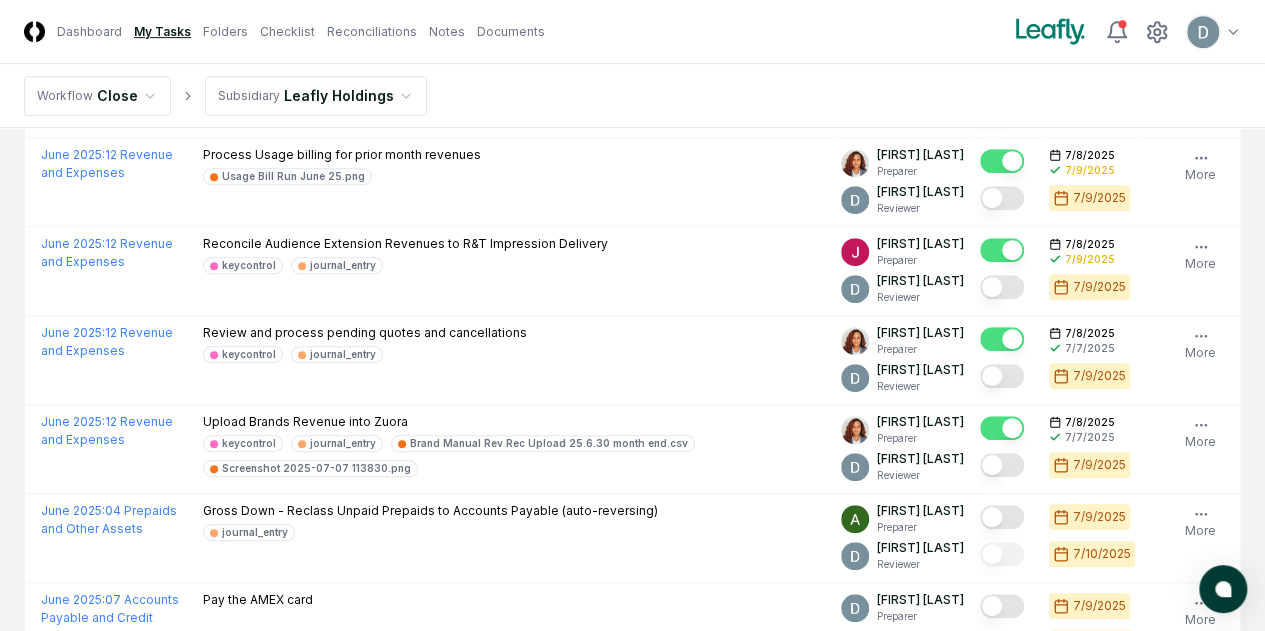 click on "[MONTH] 2025 : 00 General Close Activities Run the Completeness Check in the FQ Reconciliations tab and add in any missing accounts, if needed.
https://help.floqast.com/hc/en-us/articles/360002069951-Completeness-Check-for-ERP-Integrations [FIRST] [LAST] Preparer [MONTH]/[DAY]/2025 Follow Notes Upload Reminder Duplicate Edit Task More [MONTH] 2025 : 12 Revenue and Expenses Invoice Mantis for prior month revenues INV00340412_A00005832_06302025_US-Dollar.pdf Mantis Ad.pdf [FIRST] [LAST] Preparer [FIRST] [LAST] Reviewer [MONTH]/[DAY]/2025 [MONTH]/[DAY]/2025 [MONTH]/[DAY]/2025 Order Follow Notes 2 Upload Reminder Duplicate Edit Task More [MONTH] 2025 : 12 Revenue and Expenses Prepare Revenue Collectability analysis and post JE" at bounding box center [632, 623] 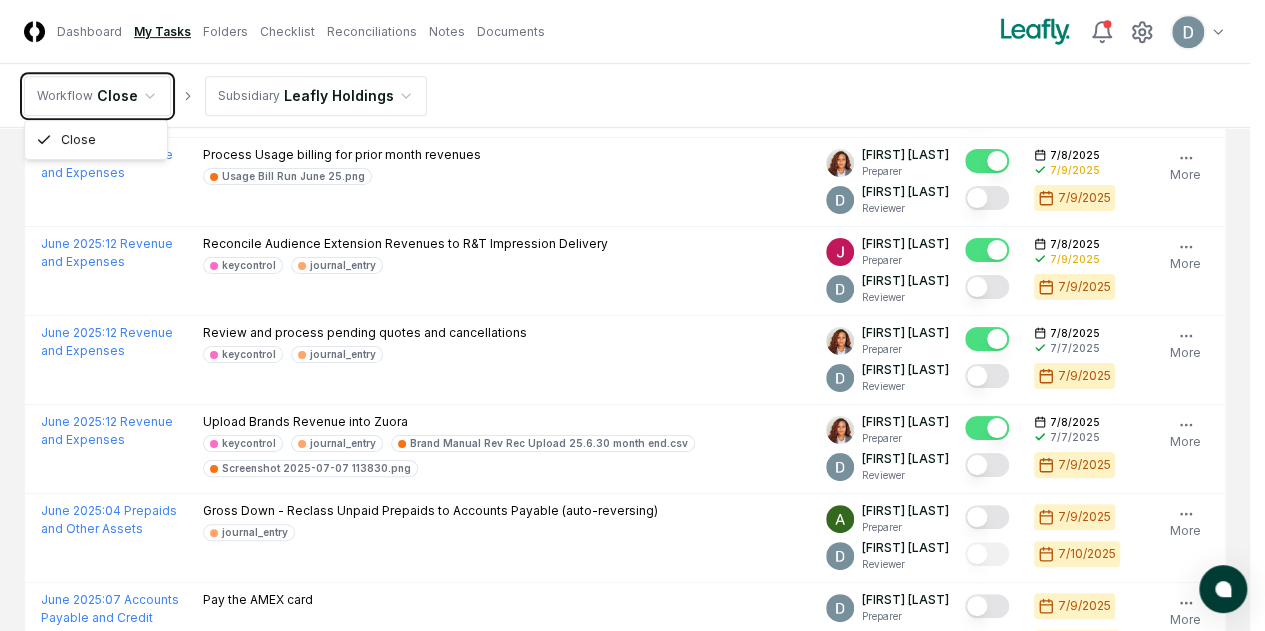 click on "[MONTH] 2025 : 00 General Close Activities Run the Completeness Check in the FQ Reconciliations tab and add in any missing accounts, if needed.
https://help.floqast.com/hc/en-us/articles/360002069951-Completeness-Check-for-ERP-Integrations [FIRST] [LAST] Preparer [MONTH]/[DAY]/2025 Follow Notes Upload Reminder Duplicate Edit Task More [MONTH] 2025 : 12 Revenue and Expenses Invoice Mantis for prior month revenues INV00340412_A00005832_06302025_US-Dollar.pdf Mantis Ad.pdf [FIRST] [LAST] Preparer [FIRST] [LAST] Reviewer [MONTH]/[DAY]/2025 [MONTH]/[DAY]/2025 [MONTH]/[DAY]/2025 Order Follow Notes 2 Upload Reminder Duplicate Edit Task More [MONTH] 2025 : 12 Revenue and Expenses Prepare Revenue Collectability analysis and post JE" at bounding box center (632, 623) 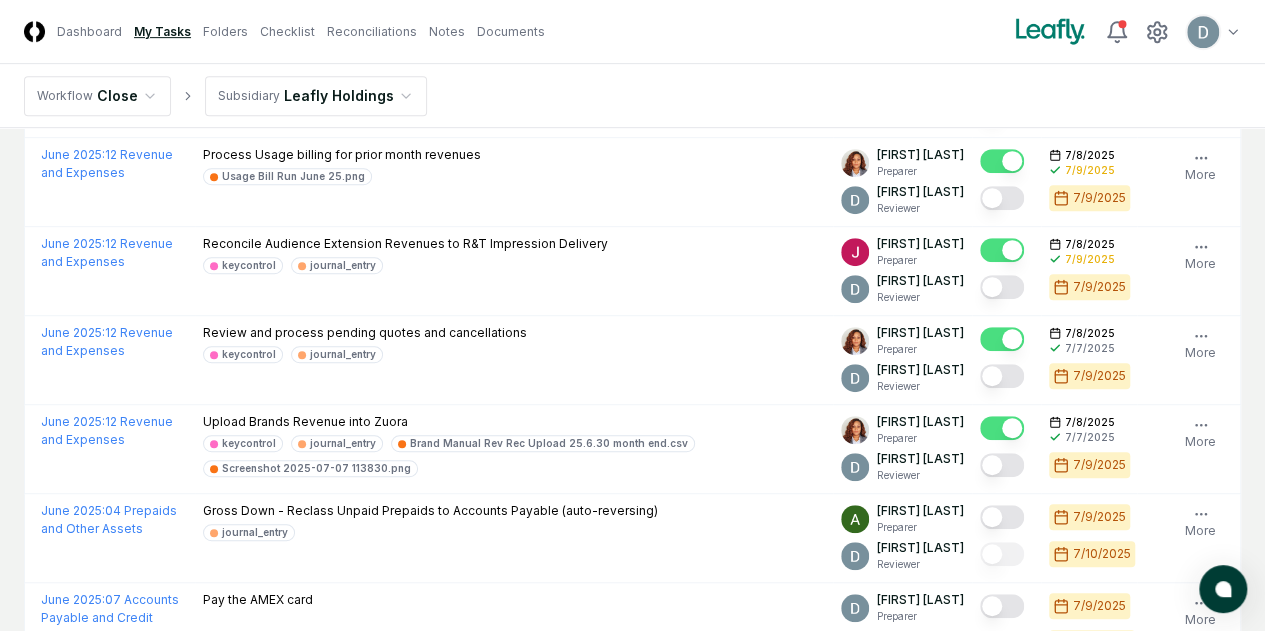 click on "[MONTH] 2025 : 00 General Close Activities Run the Completeness Check in the FQ Reconciliations tab and add in any missing accounts, if needed.
https://help.floqast.com/hc/en-us/articles/360002069951-Completeness-Check-for-ERP-Integrations [FIRST] [LAST] Preparer [MONTH]/[DAY]/2025 Follow Notes Upload Reminder Duplicate Edit Task More [MONTH] 2025 : 12 Revenue and Expenses Invoice Mantis for prior month revenues INV00340412_A00005832_06302025_US-Dollar.pdf Mantis Ad.pdf [FIRST] [LAST] Preparer [FIRST] [LAST] Reviewer [MONTH]/[DAY]/2025 [MONTH]/[DAY]/2025 [MONTH]/[DAY]/2025 Order Follow Notes 2 Upload Reminder Duplicate Edit Task More [MONTH] 2025 : 12 Revenue and Expenses Prepare Revenue Collectability analysis and post JE" at bounding box center (632, 623) 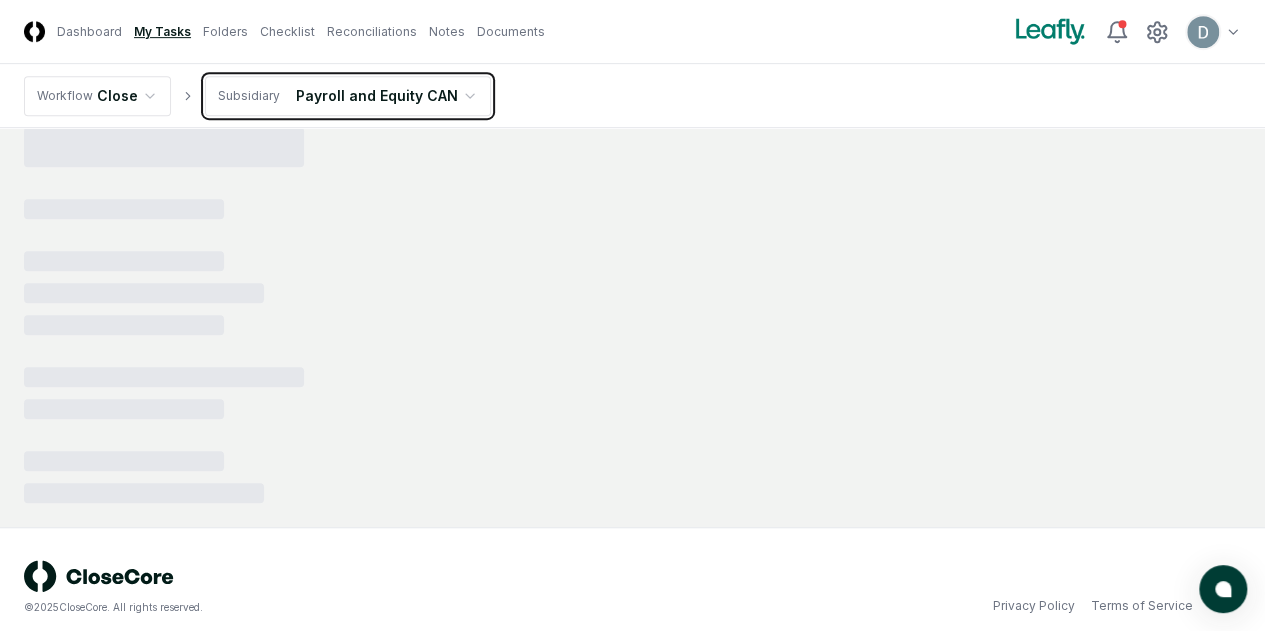 scroll, scrollTop: 0, scrollLeft: 0, axis: both 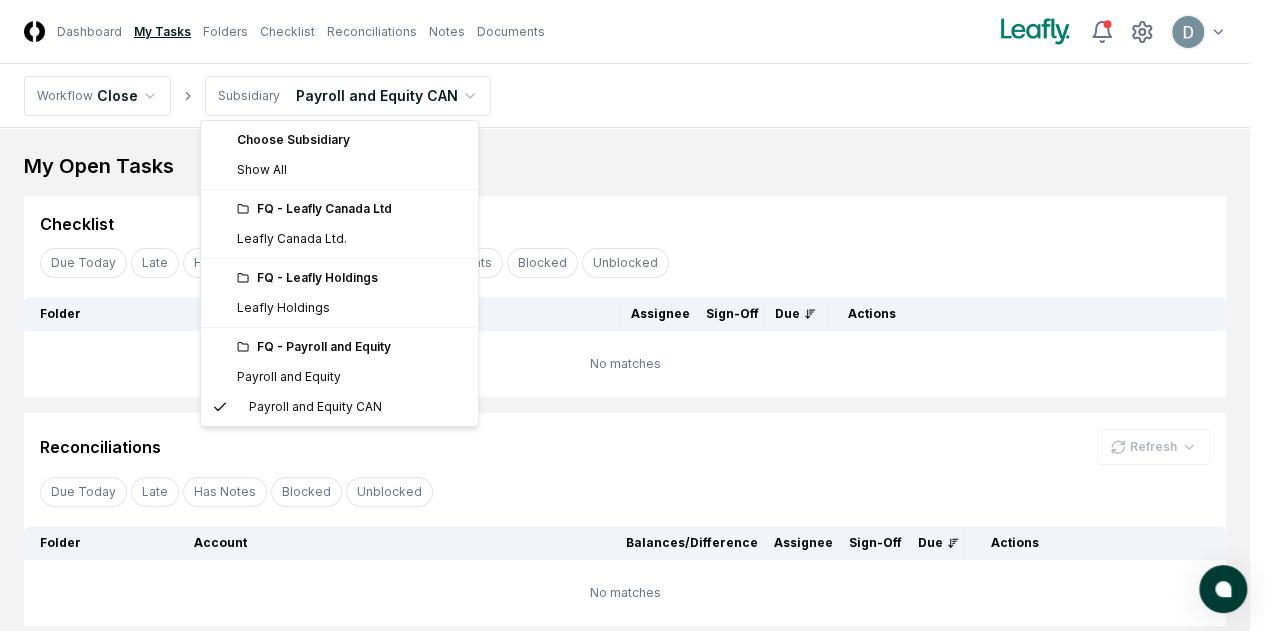 click on "CloseCore Dashboard My Tasks Folders Checklist Reconciliations Notes Documents Toggle navigation menu   Toggle user menu Workflow Close Subsidiary Payroll and Equity CAN My Open Tasks Cancel Reassign Checklist Due Today Late Has Notes Has Reminders Has Documents Blocked Unblocked Clear Filter Folder Description Assignee Sign-Off   Due Actions No matches Cancel Reassign Reconciliations Refresh Due Today Late Has Notes Blocked Unblocked Clear Filter Folder Account Balances/Difference Per  Sage Intacct Per Excel Difference Assignee Sign-Off   Due Actions No matches ©  2025  CloseCore. All rights reserved. Privacy Policy Terms of Service 0 Choose Subsidiary Show All FQ - Leafly Canada Ltd Leafly Canada Ltd. FQ - Leafly Holdings Leafly Holdings FQ - Payroll and Equity Payroll and Equity Payroll and Equity CAN" at bounding box center (632, 385) 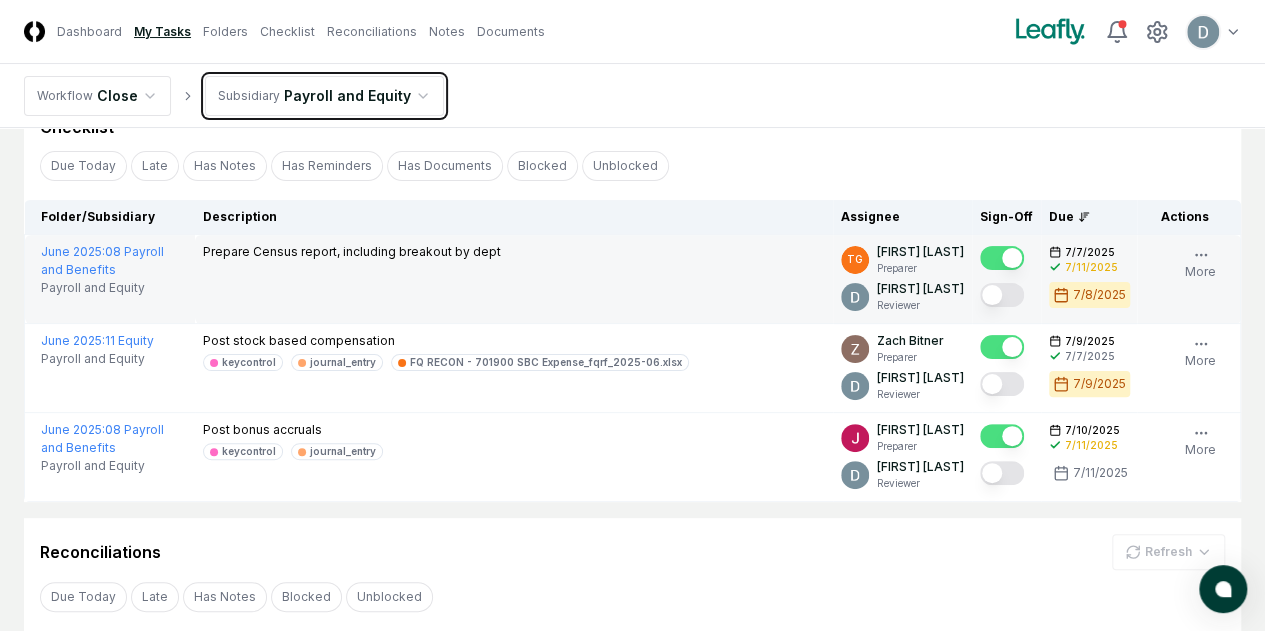 scroll, scrollTop: 87, scrollLeft: 0, axis: vertical 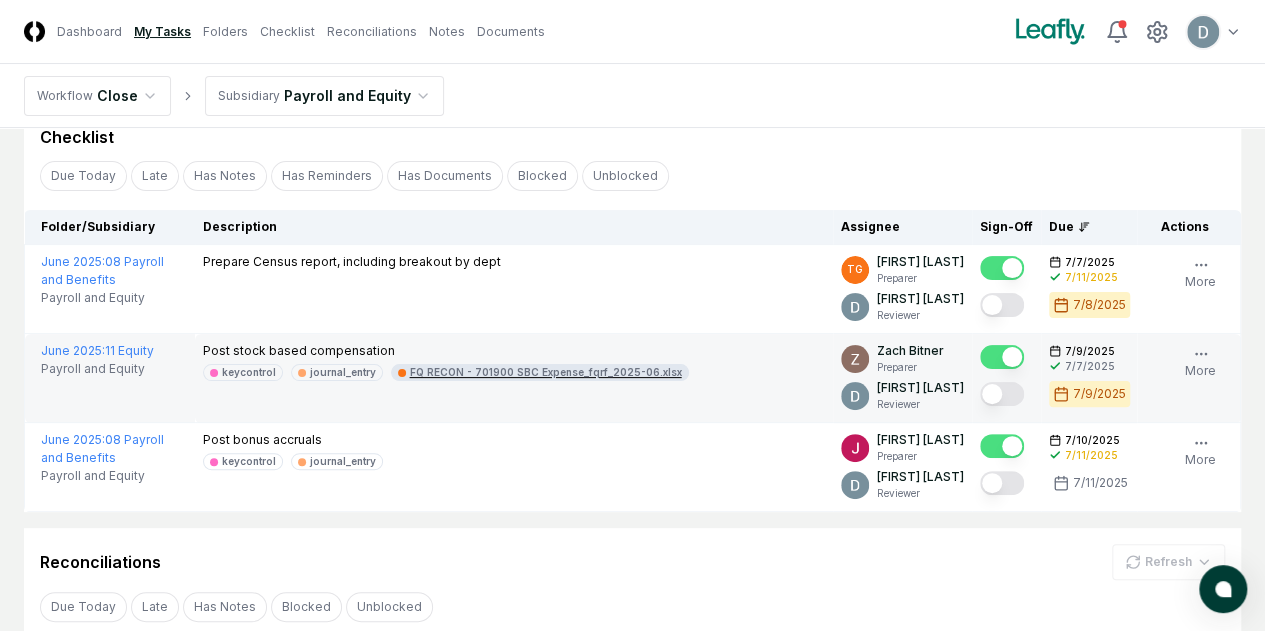 click on "FQ RECON - 701900 SBC Expense_fqrf_2025-06.xlsx" at bounding box center (540, 372) 